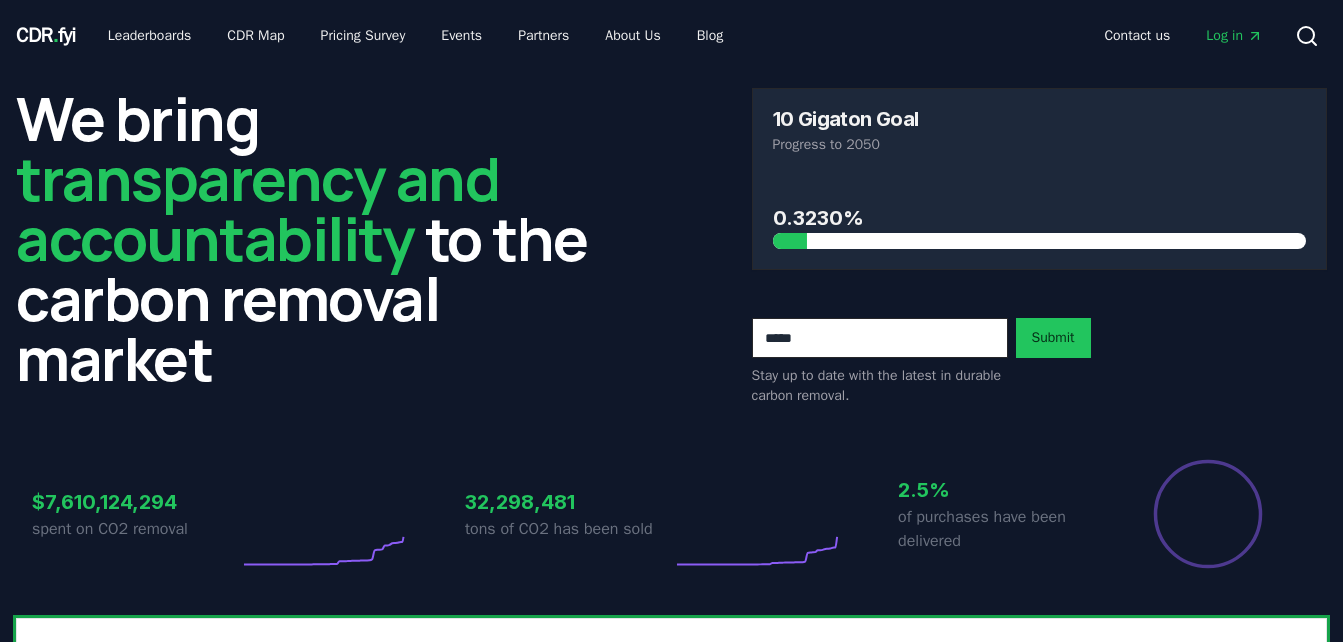 scroll, scrollTop: 0, scrollLeft: 0, axis: both 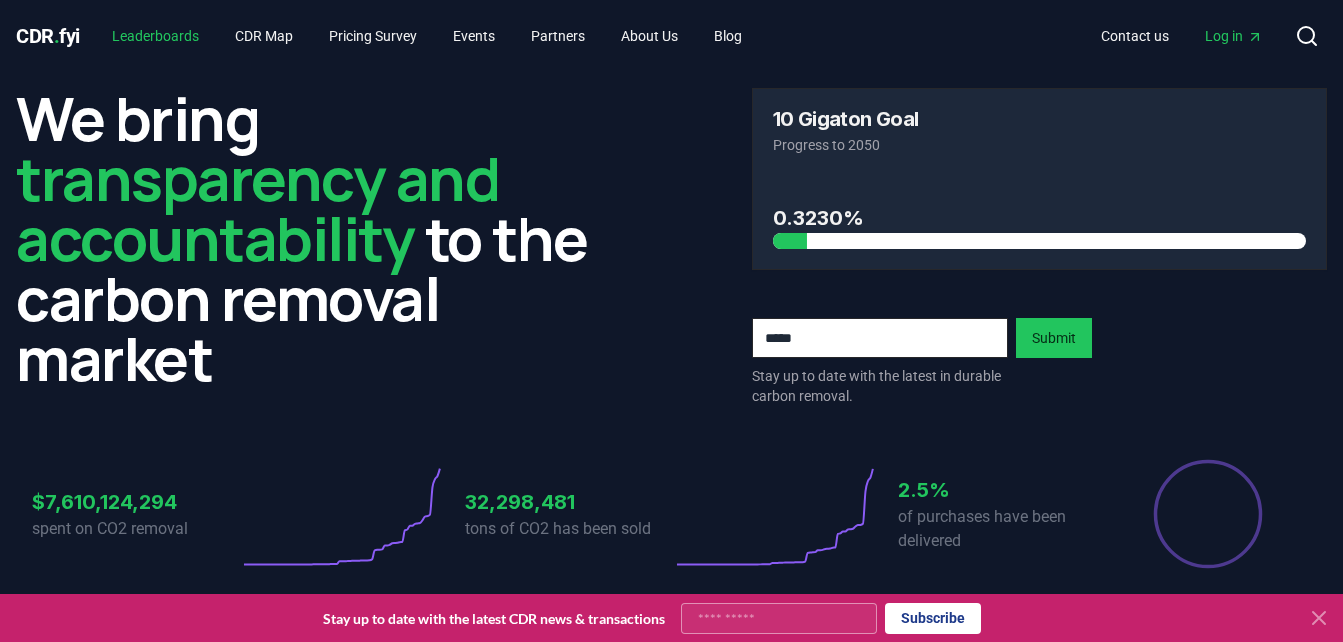 click on "Leaderboards" at bounding box center [155, 36] 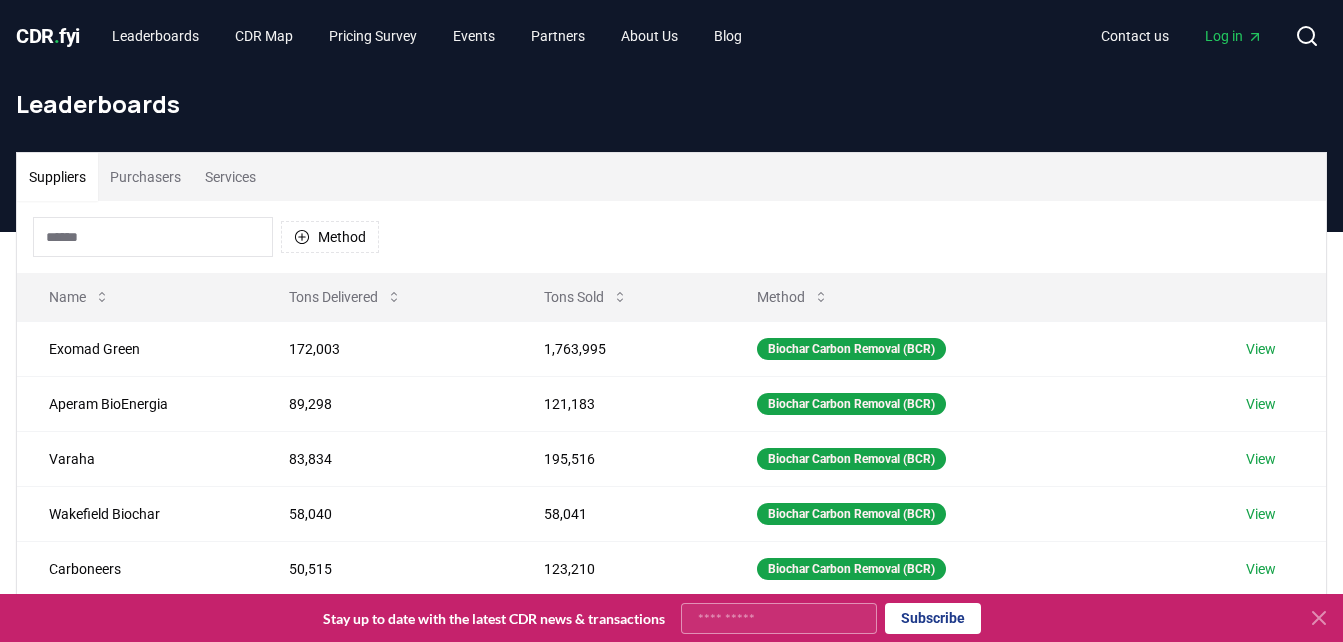 click at bounding box center [153, 237] 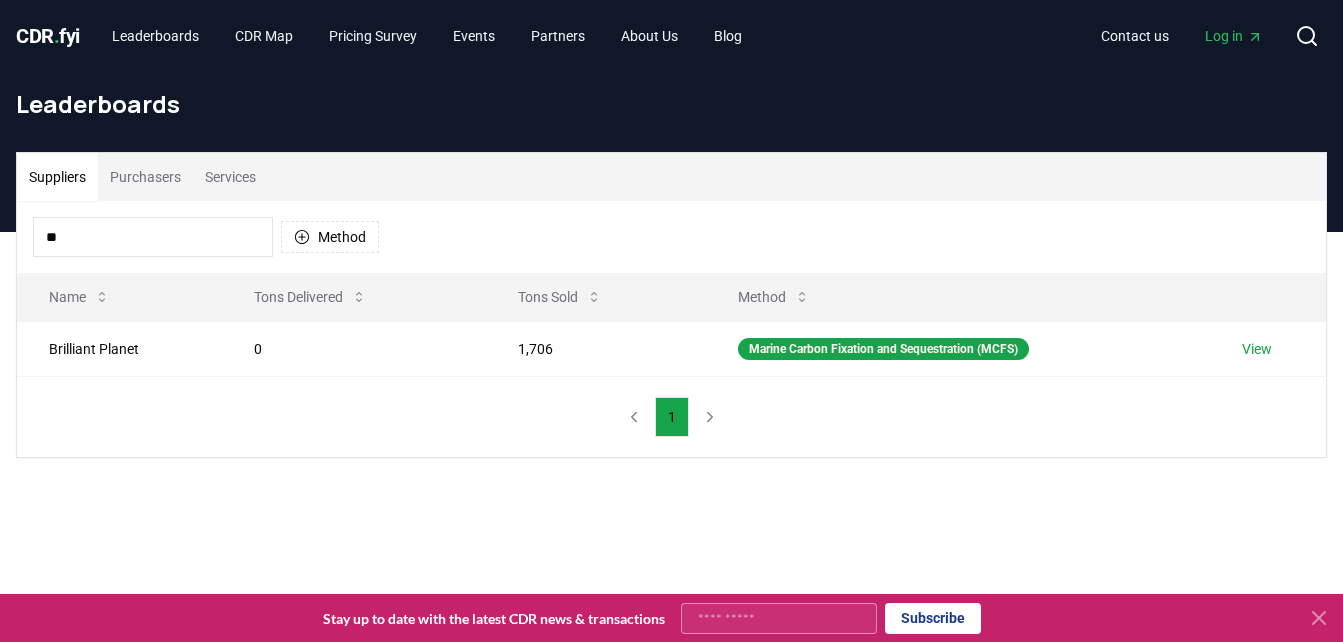 type on "*" 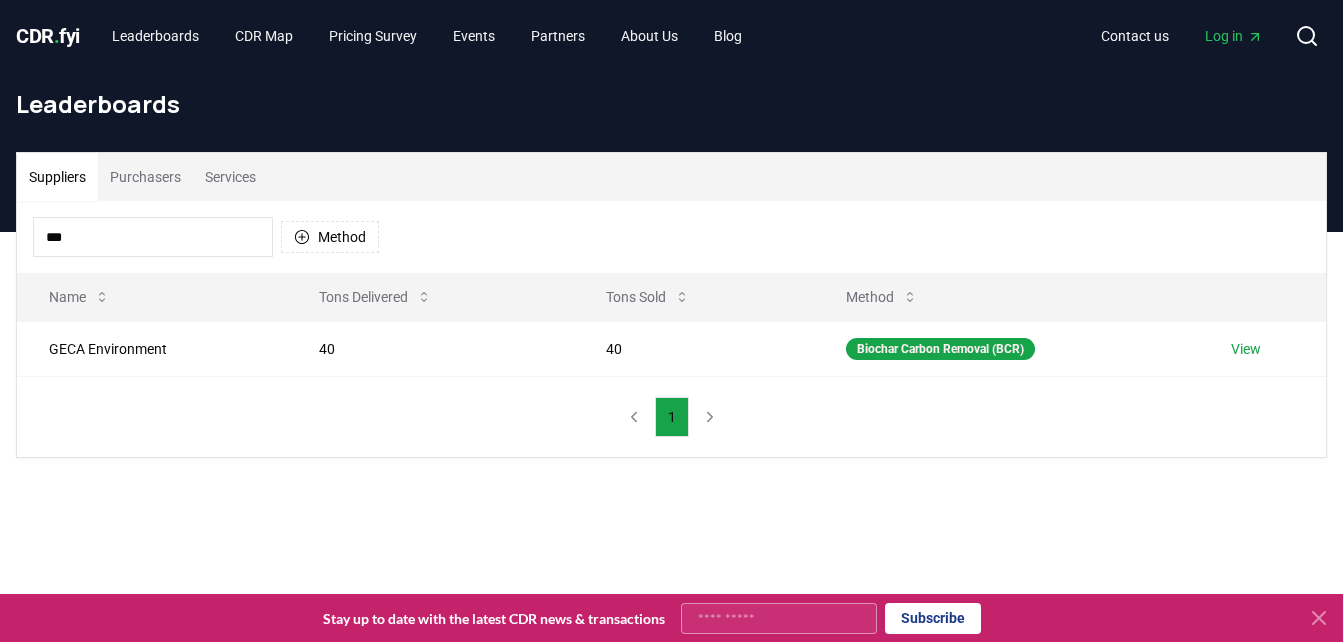 drag, startPoint x: 85, startPoint y: 226, endPoint x: -2, endPoint y: 228, distance: 87.02299 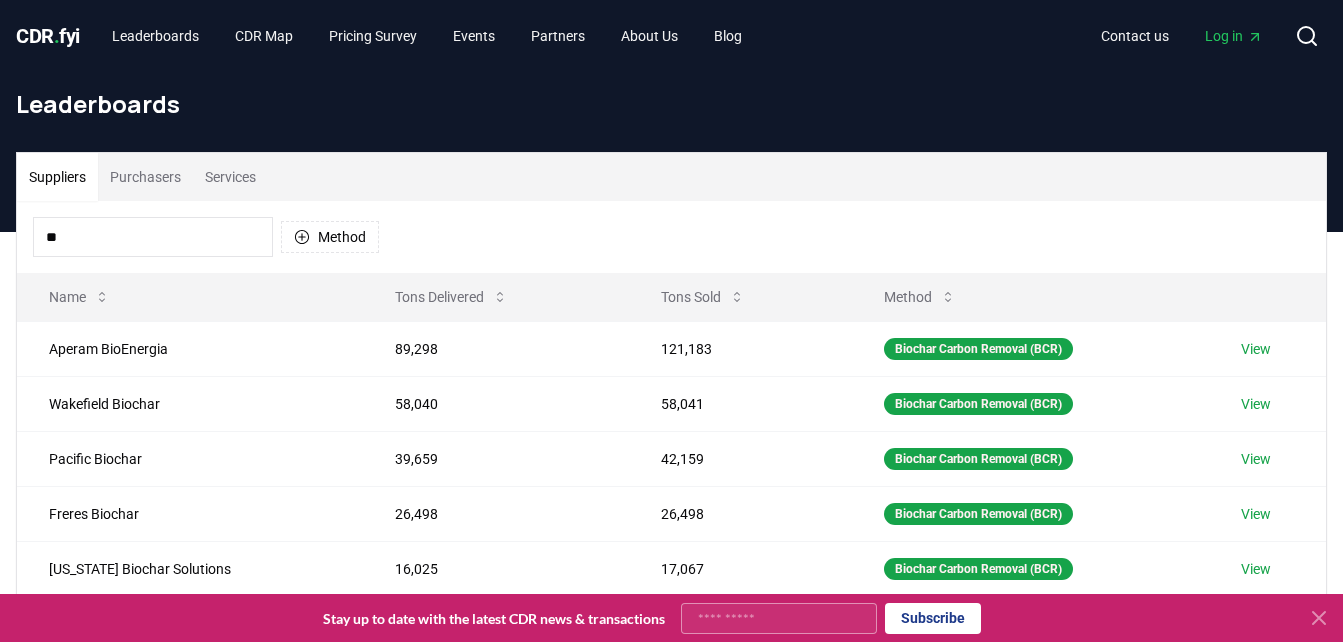 type on "*" 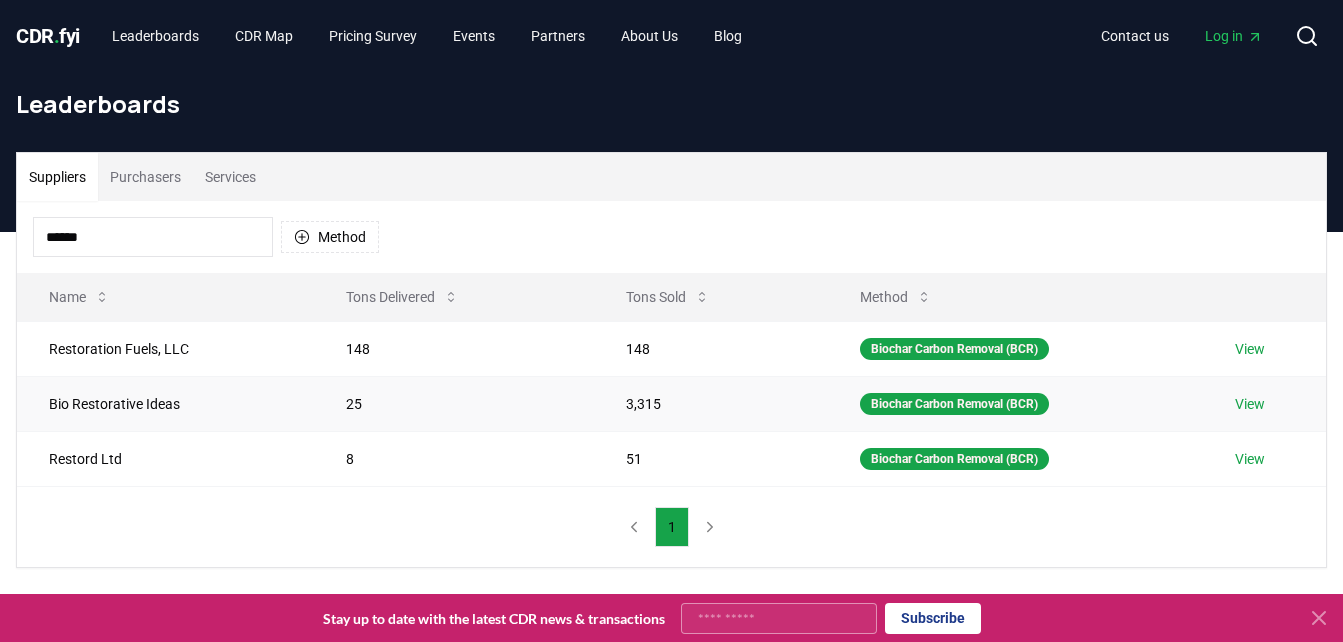 type on "******" 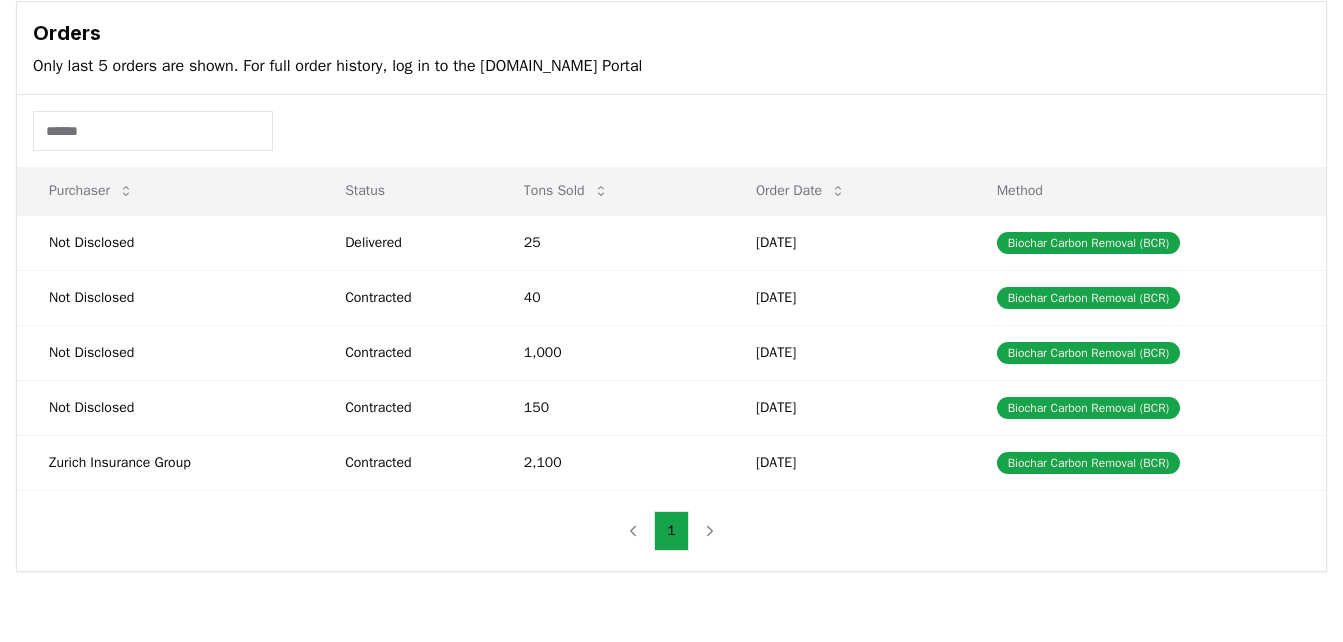 scroll, scrollTop: 600, scrollLeft: 0, axis: vertical 